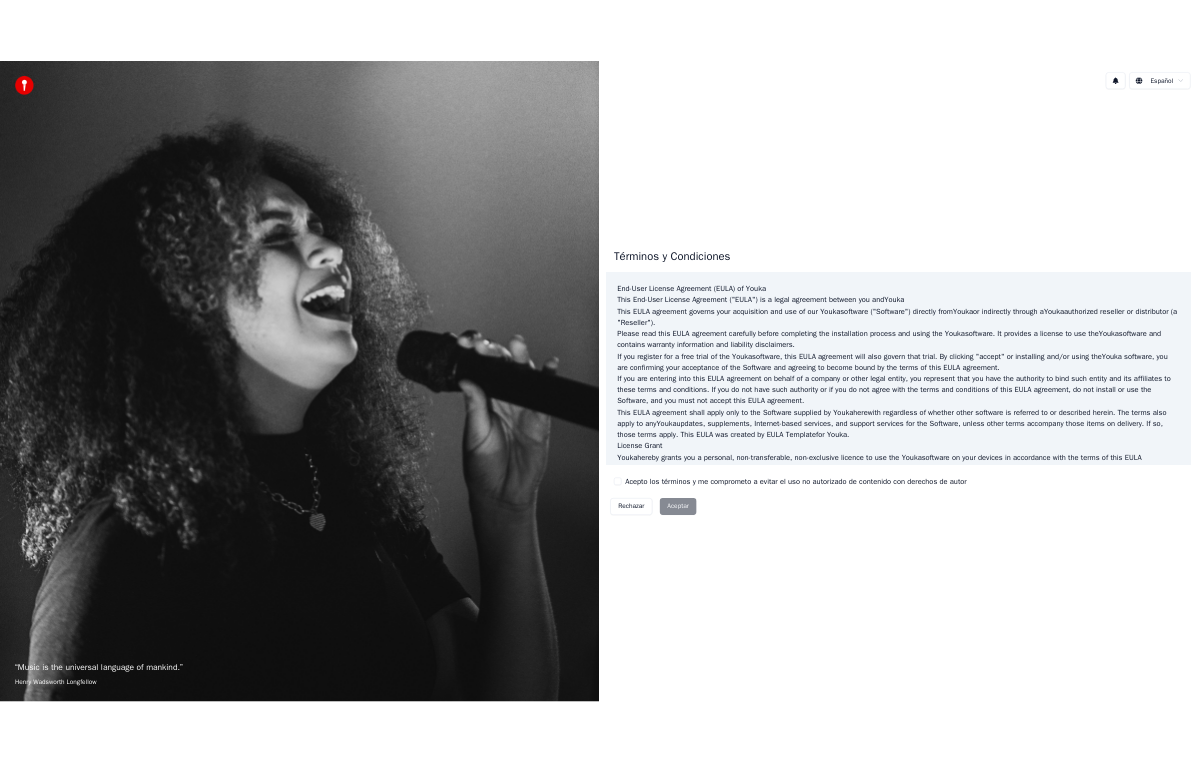 scroll, scrollTop: 0, scrollLeft: 0, axis: both 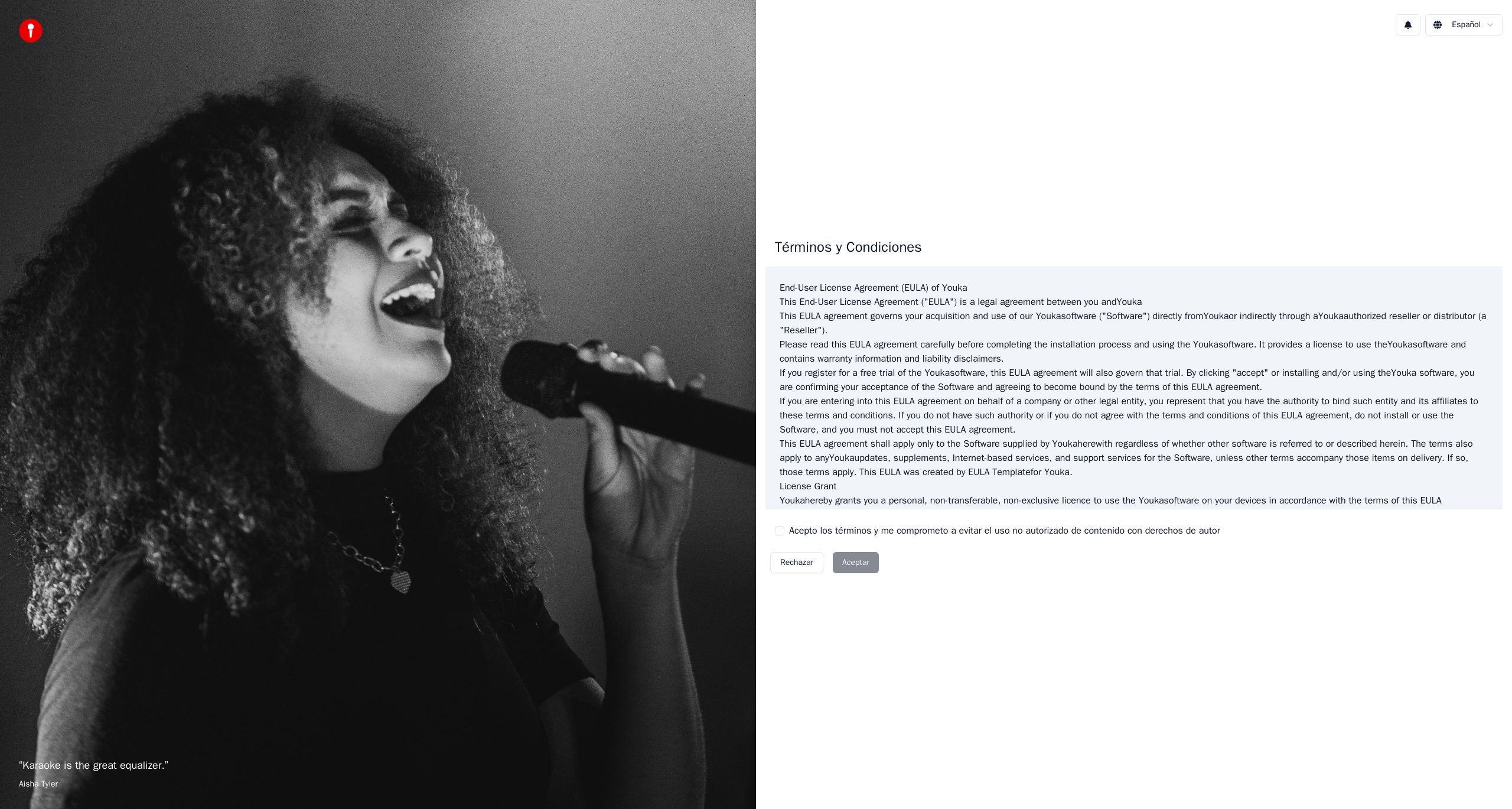 drag, startPoint x: 782, startPoint y: 536, endPoint x: 780, endPoint y: 529, distance: 7.2801099 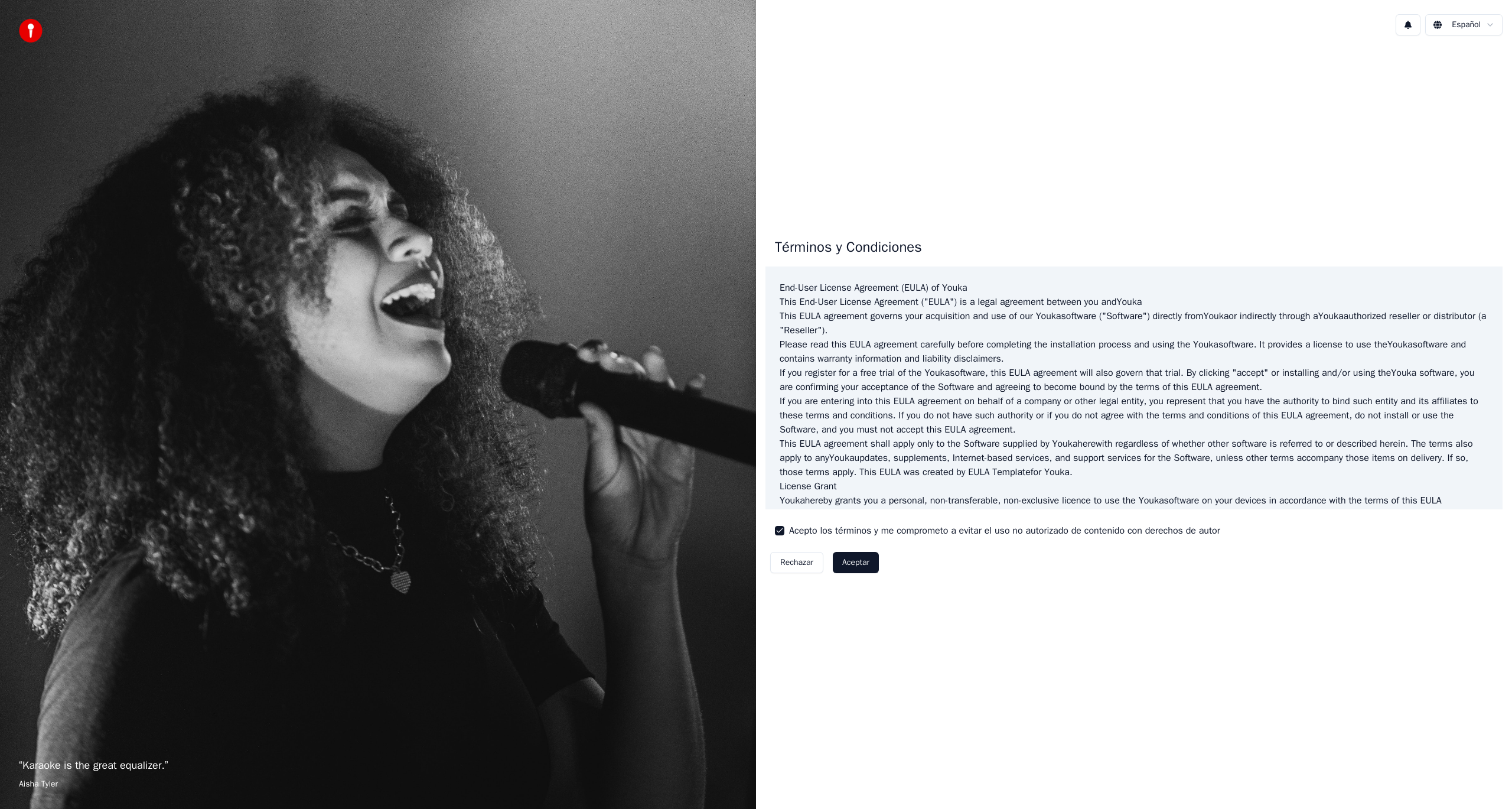 click on "Aceptar" at bounding box center (856, 563) 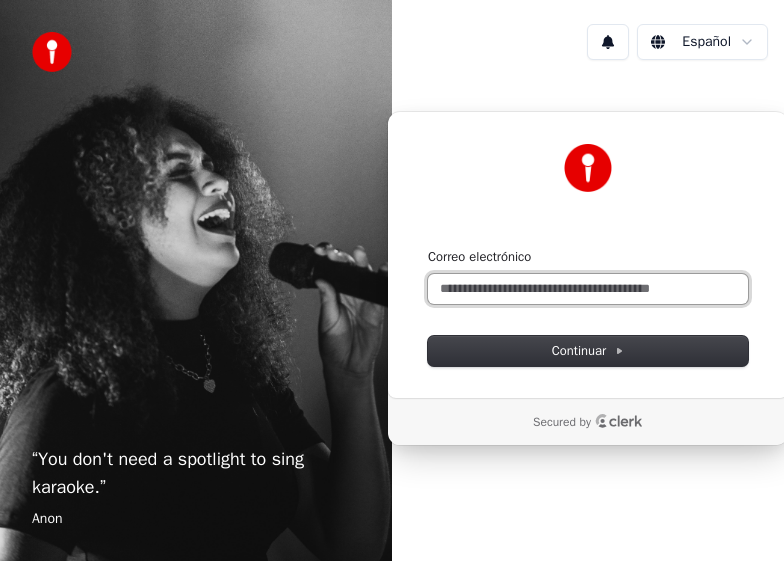 click on "Correo electrónico" at bounding box center [588, 289] 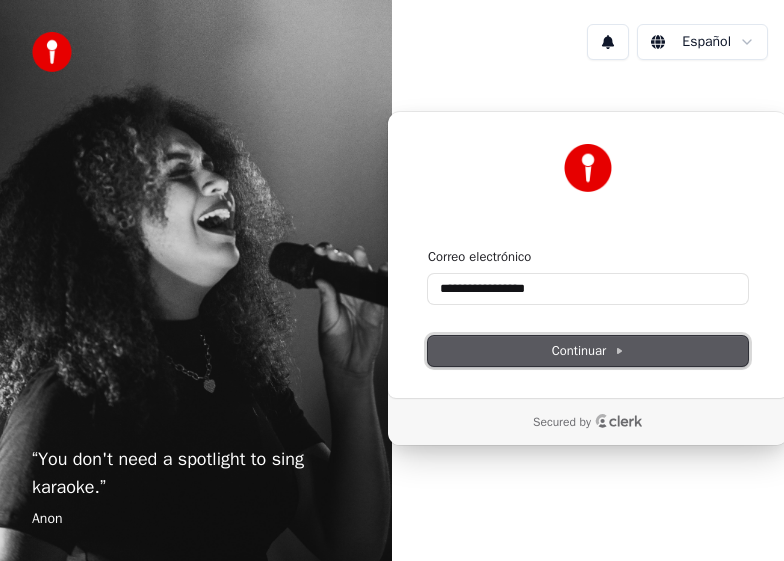 click on "Continuar" at bounding box center (588, 351) 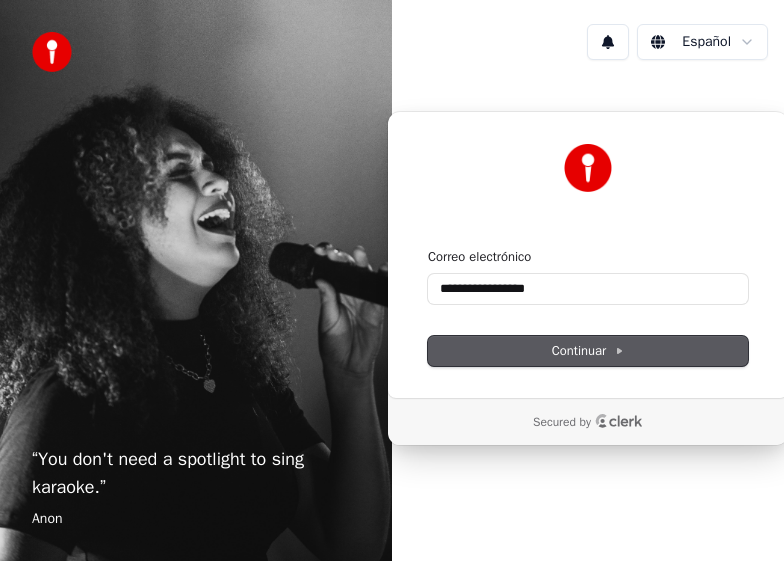 type on "**********" 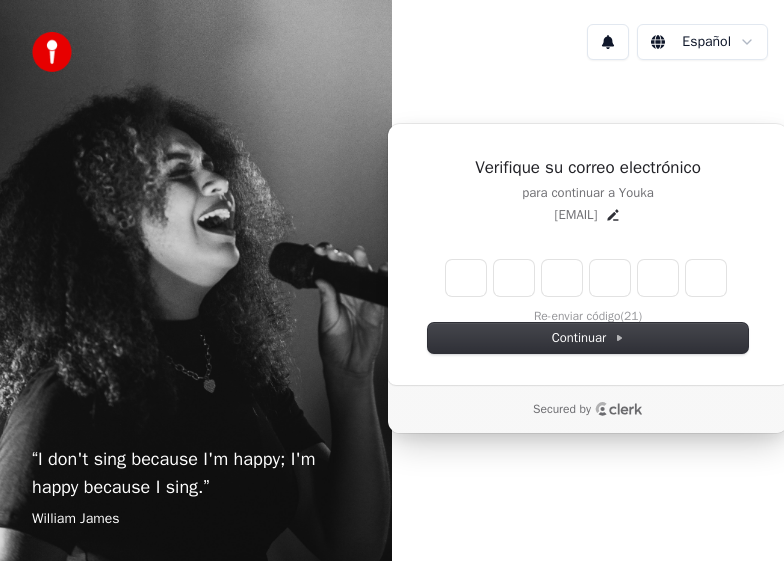 click at bounding box center (586, 278) 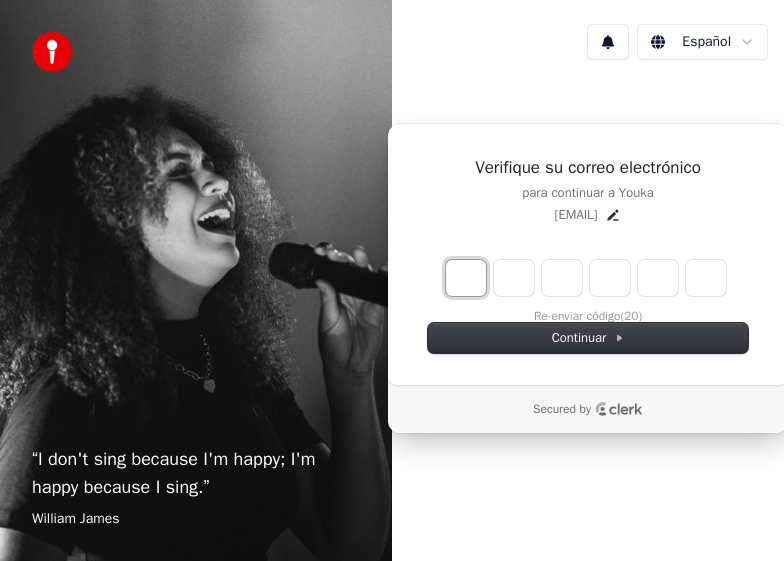 click at bounding box center (466, 278) 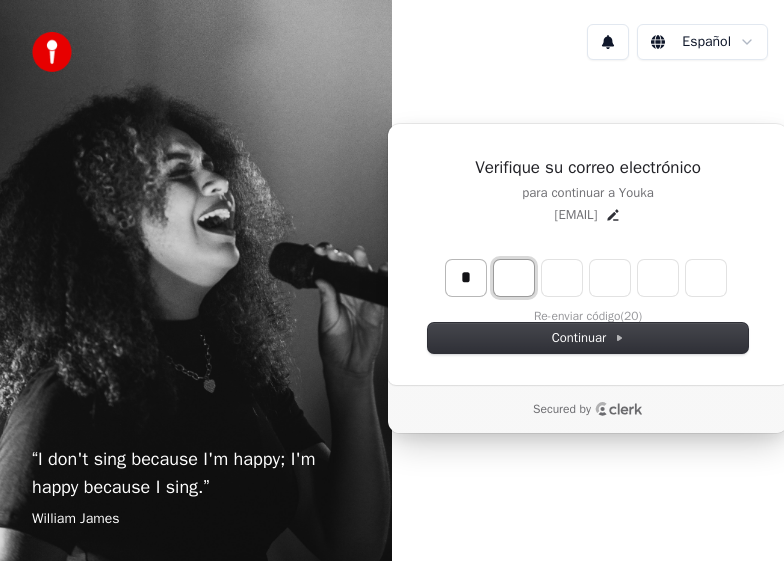 type on "*" 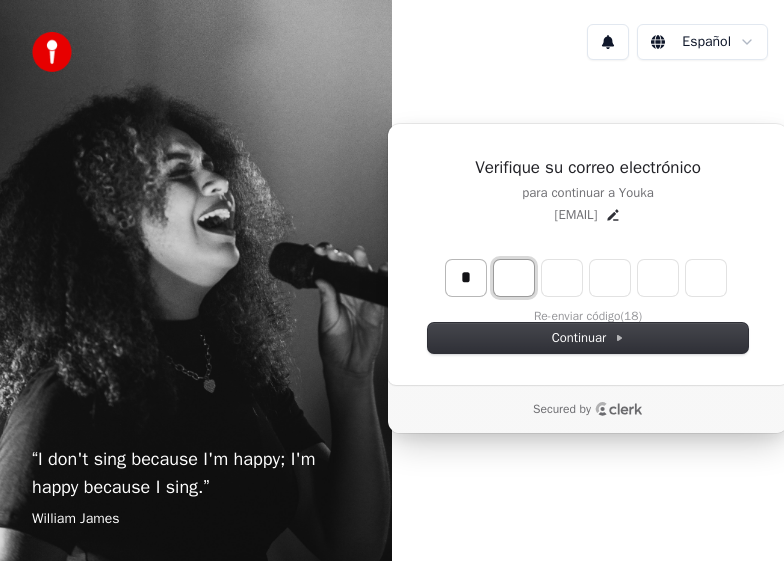 type on "*" 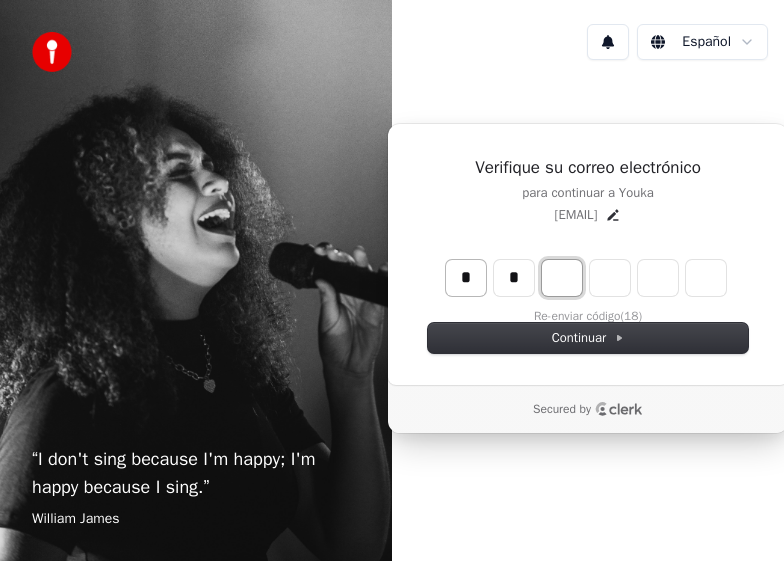 type on "**" 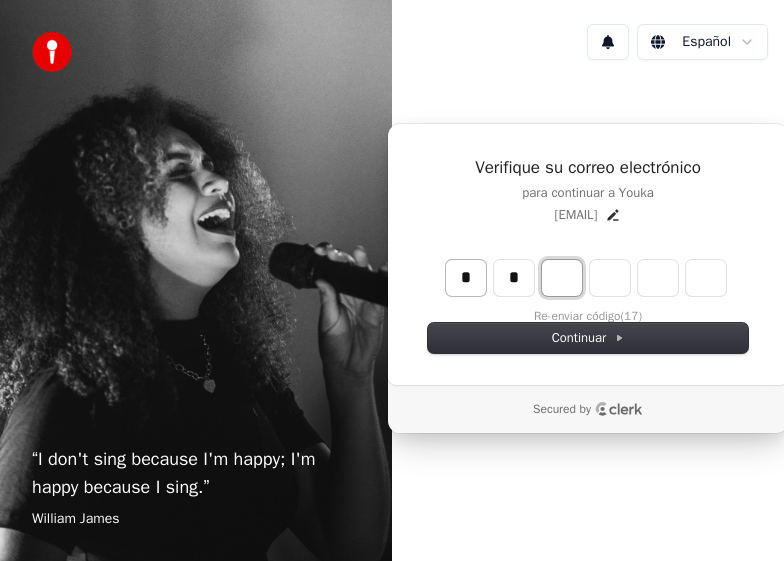 type on "*" 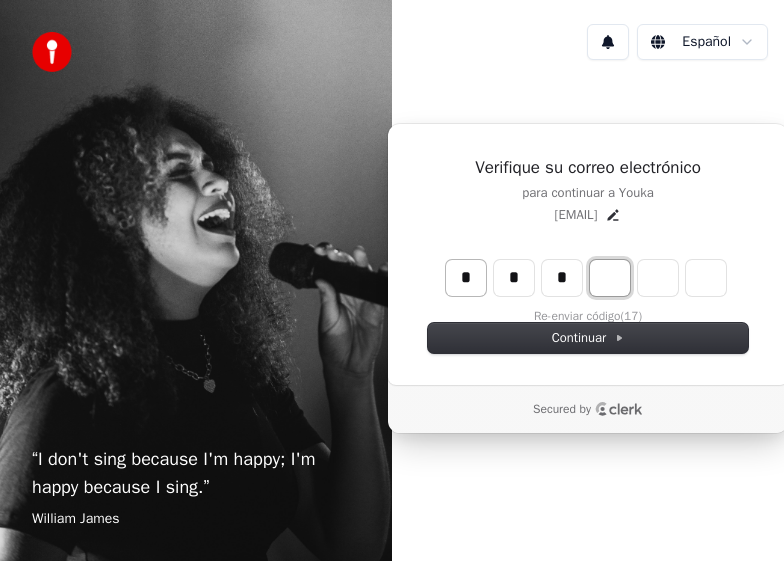 type on "***" 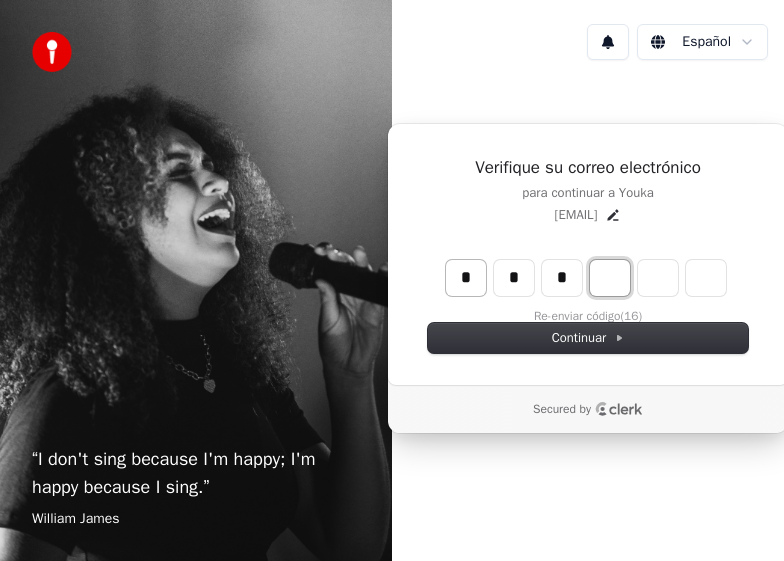 type on "*" 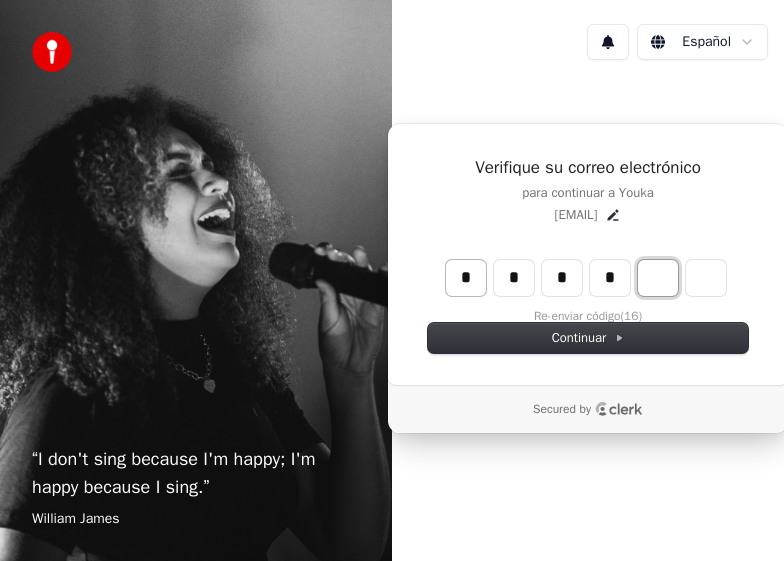 type on "****" 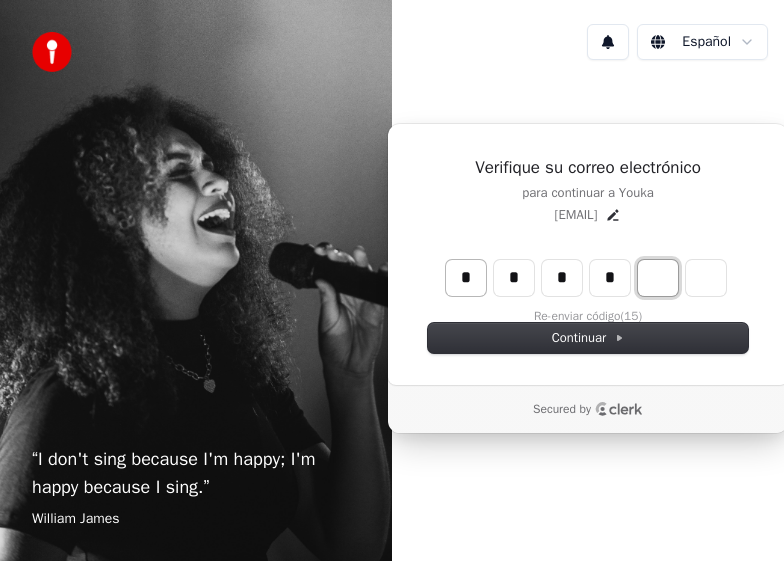 type on "*" 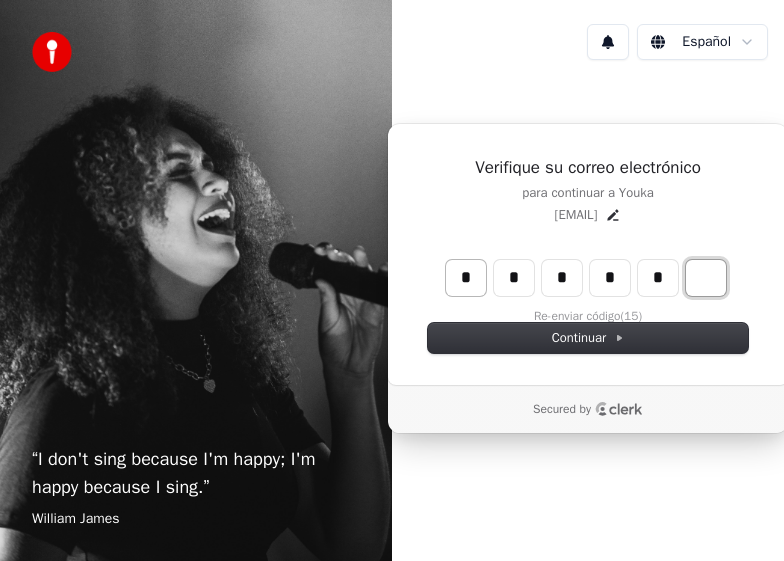 type on "******" 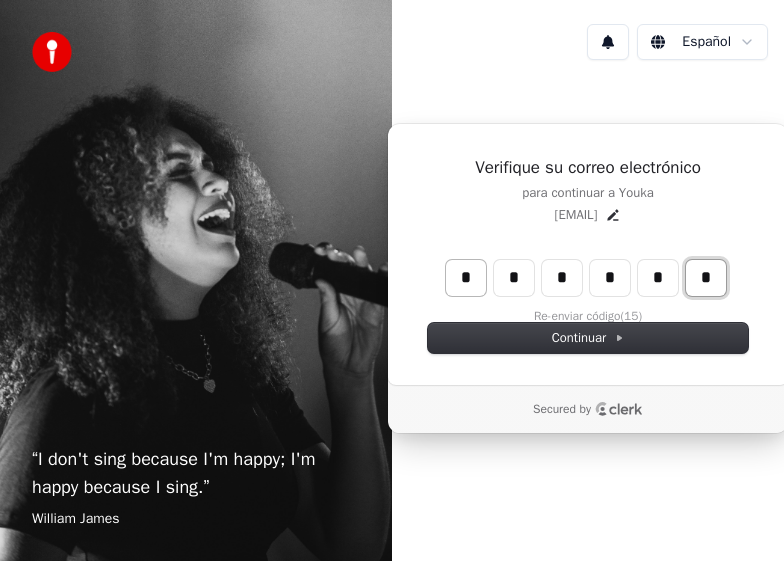 type on "*" 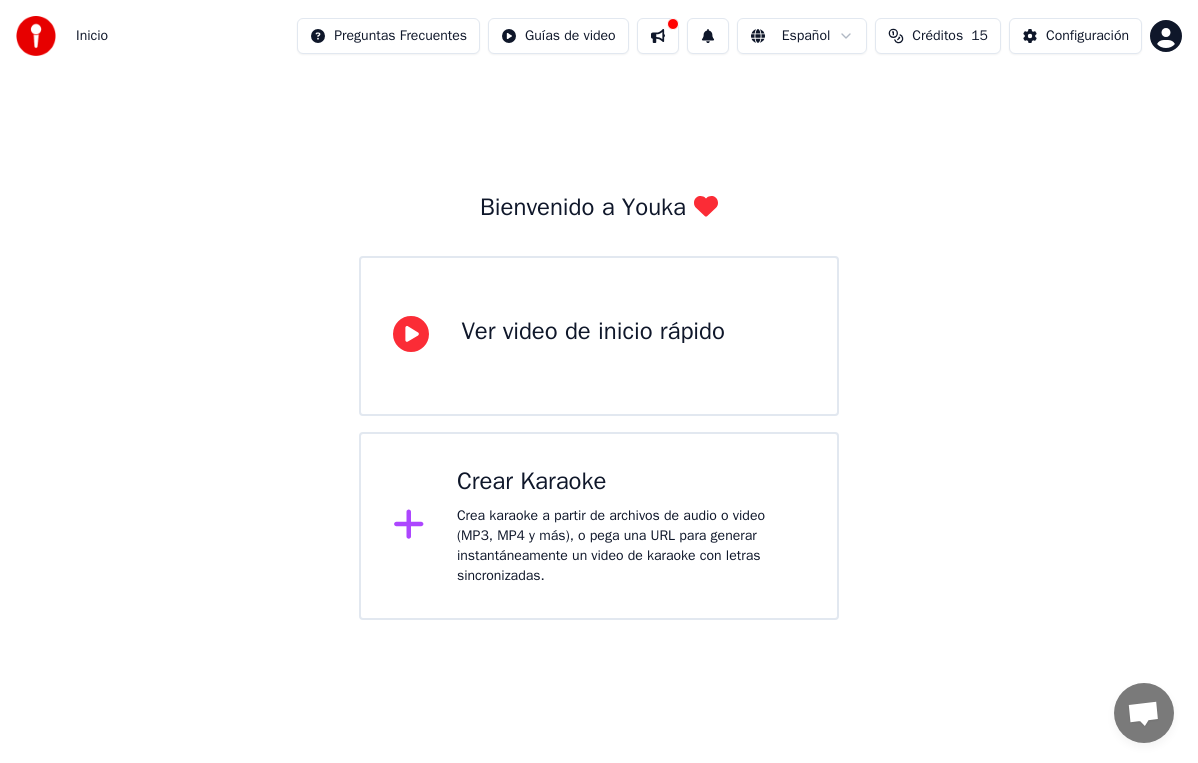 click on "Crea karaoke a partir de archivos de audio o video (MP3, MP4 y más), o pega una URL para generar instantáneamente un video de karaoke con letras sincronizadas." at bounding box center [631, 546] 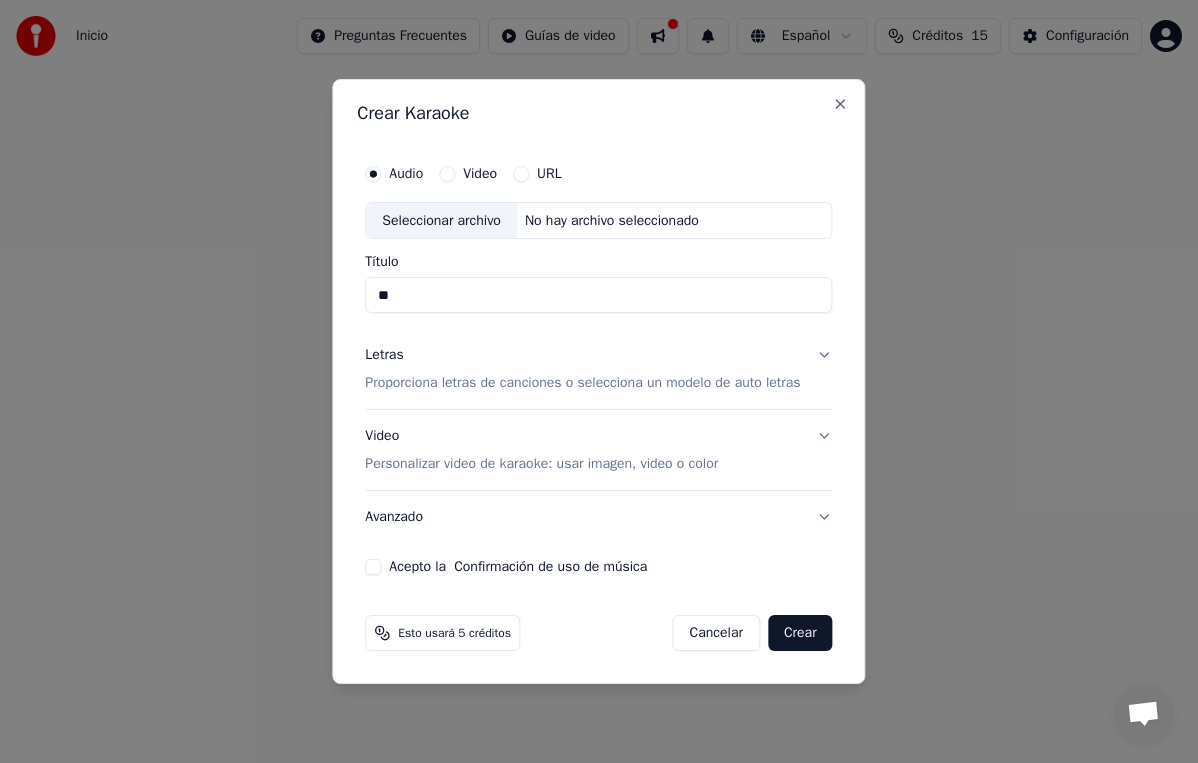 type on "*" 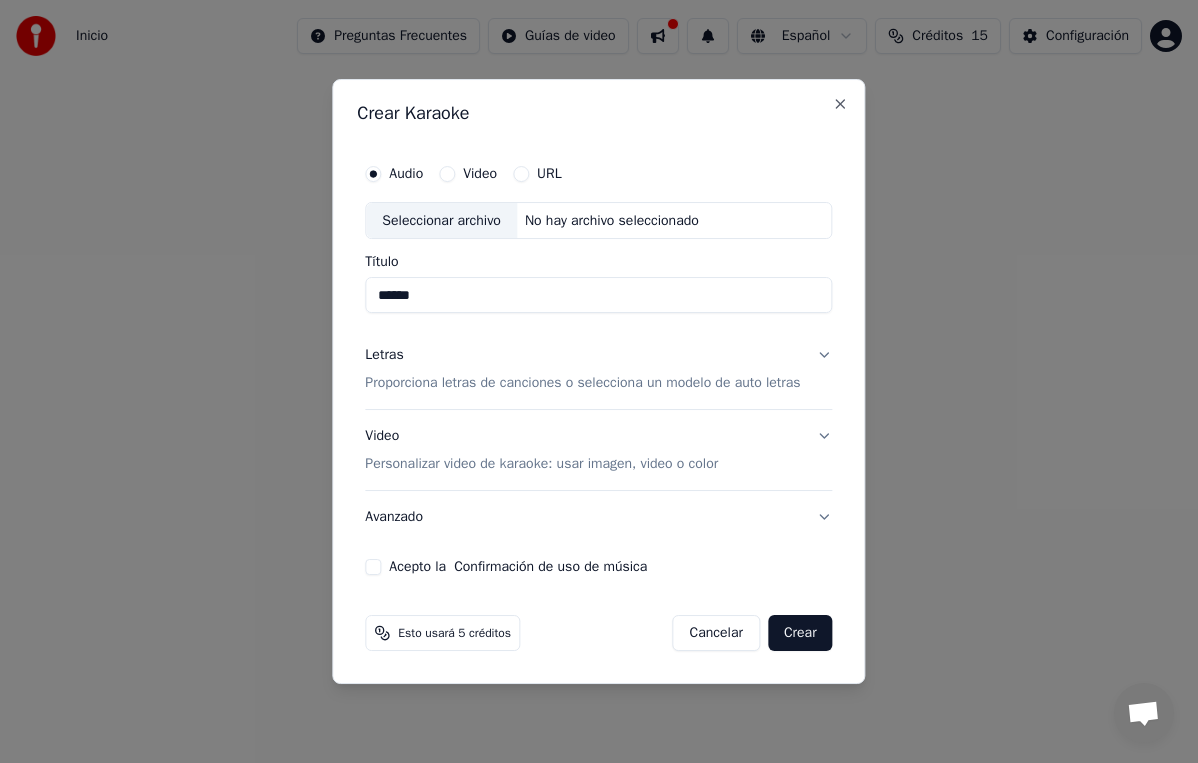 type on "******" 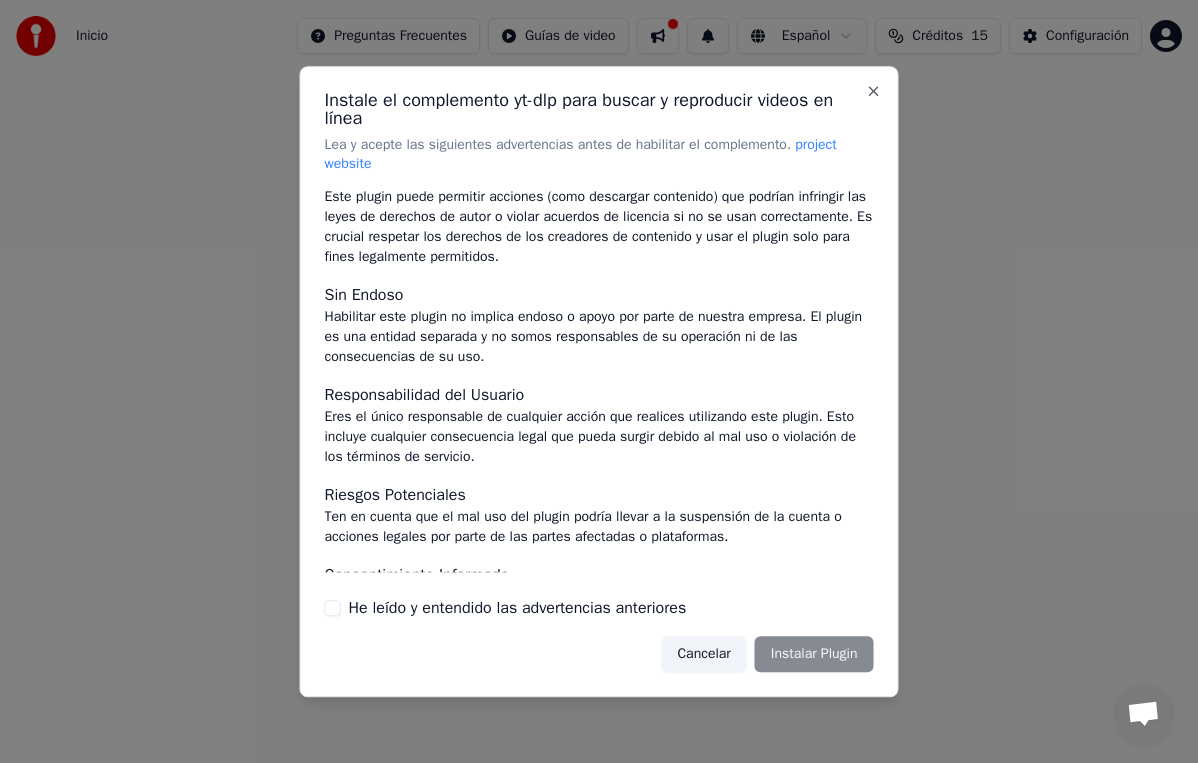 scroll, scrollTop: 182, scrollLeft: 0, axis: vertical 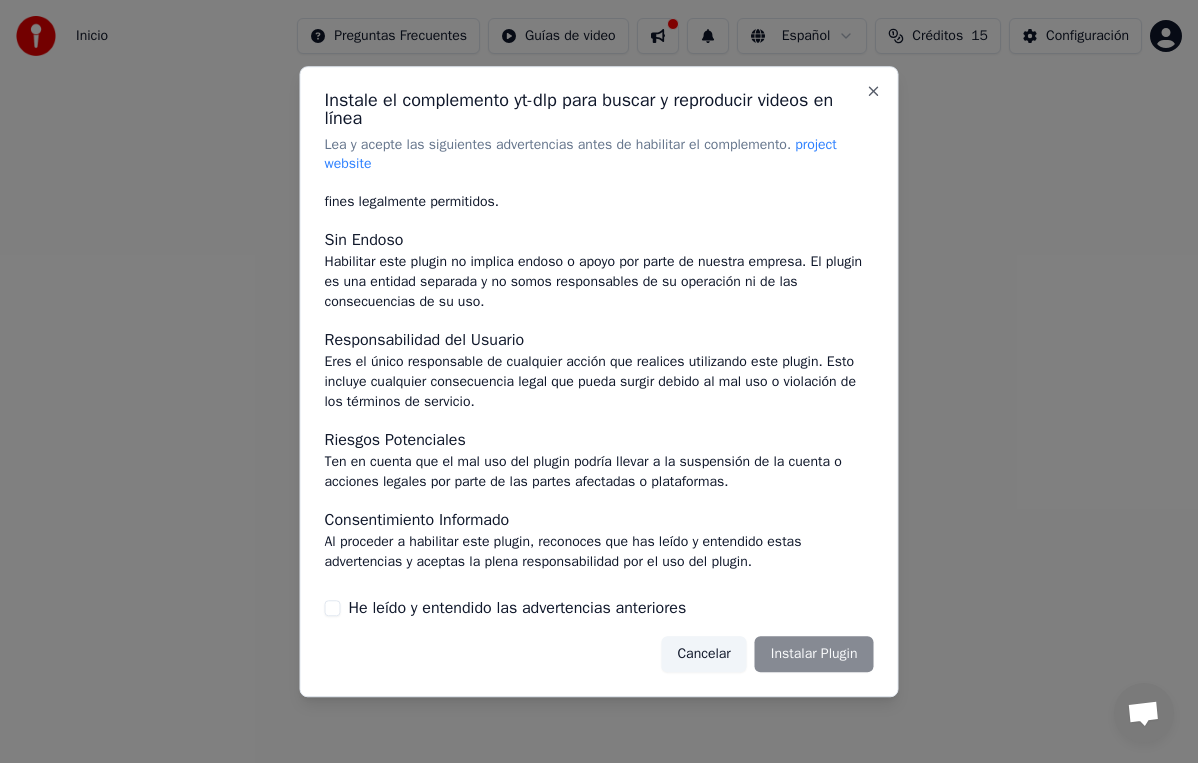 drag, startPoint x: 332, startPoint y: 617, endPoint x: 478, endPoint y: 636, distance: 147.23111 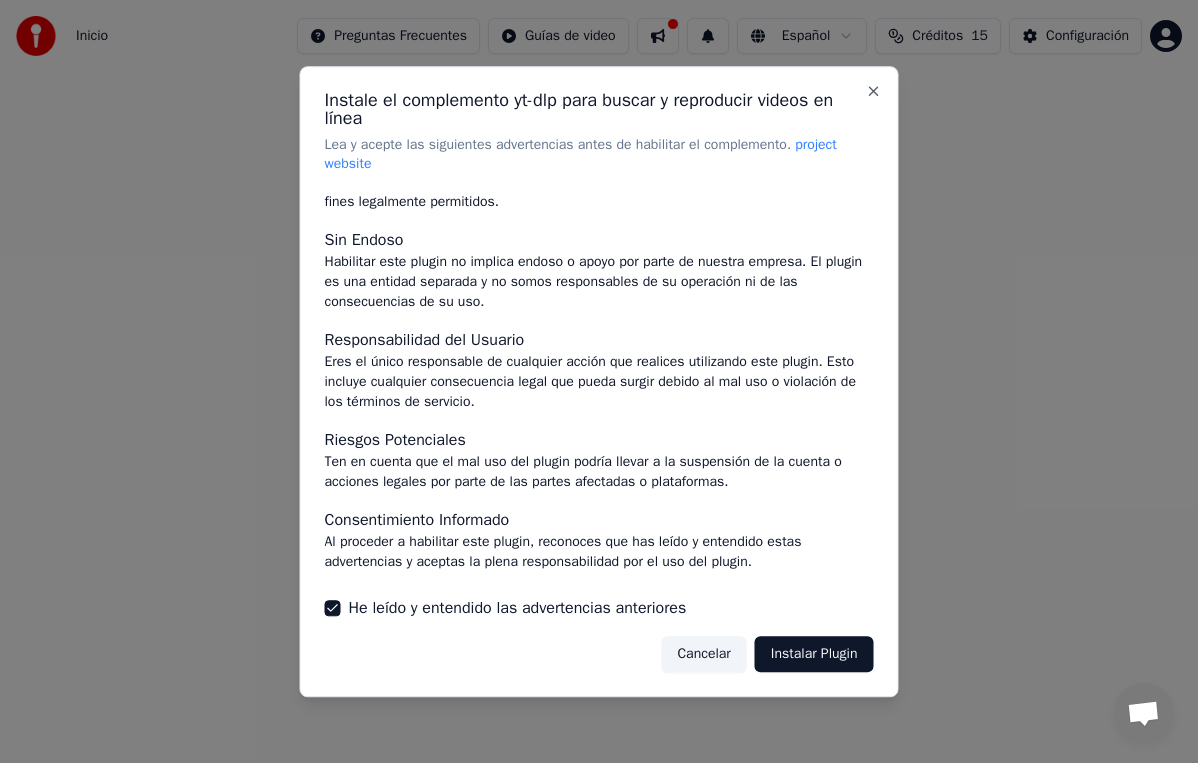 click on "Instalar Plugin" at bounding box center [814, 654] 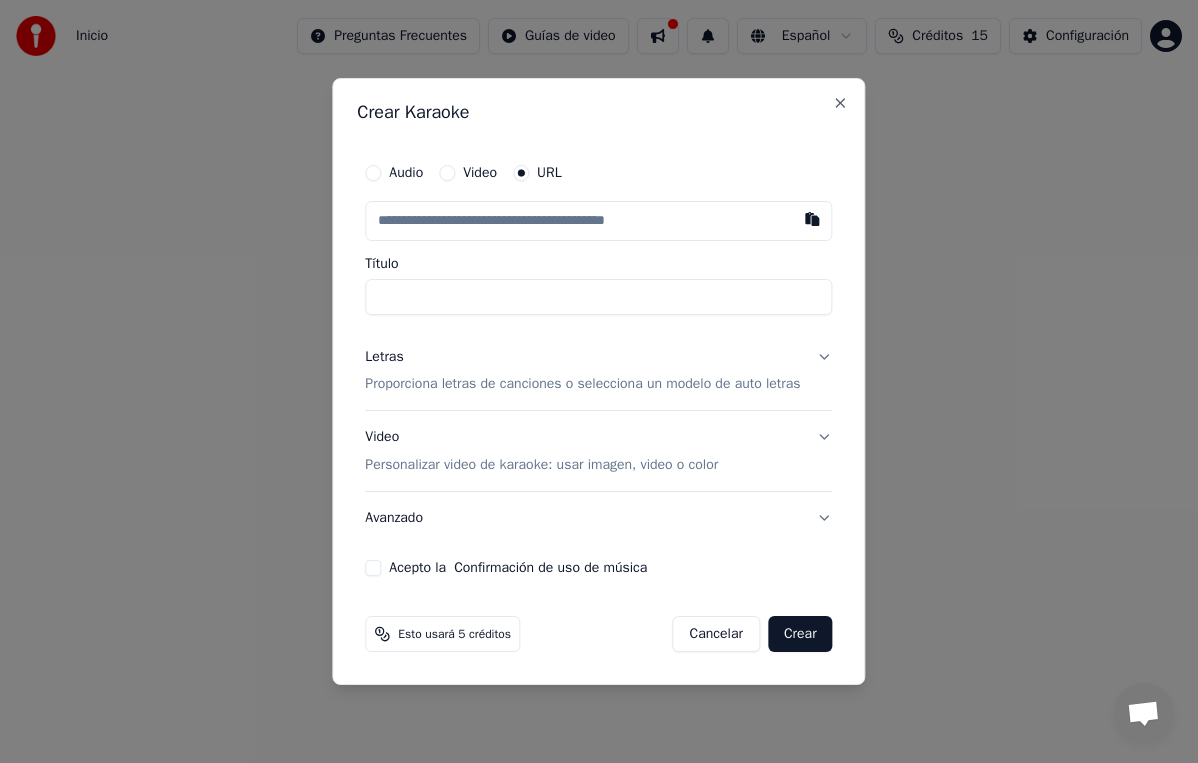 click on "Título" at bounding box center (598, 297) 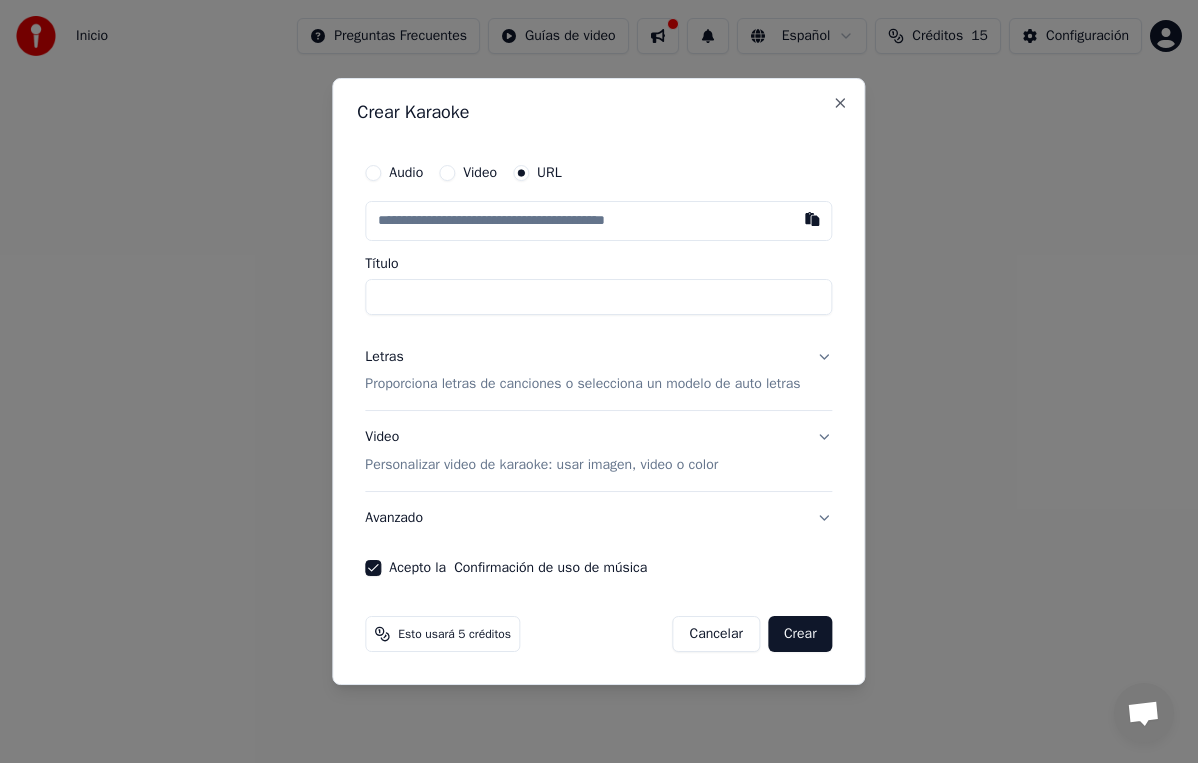 click on "Título" at bounding box center (598, 297) 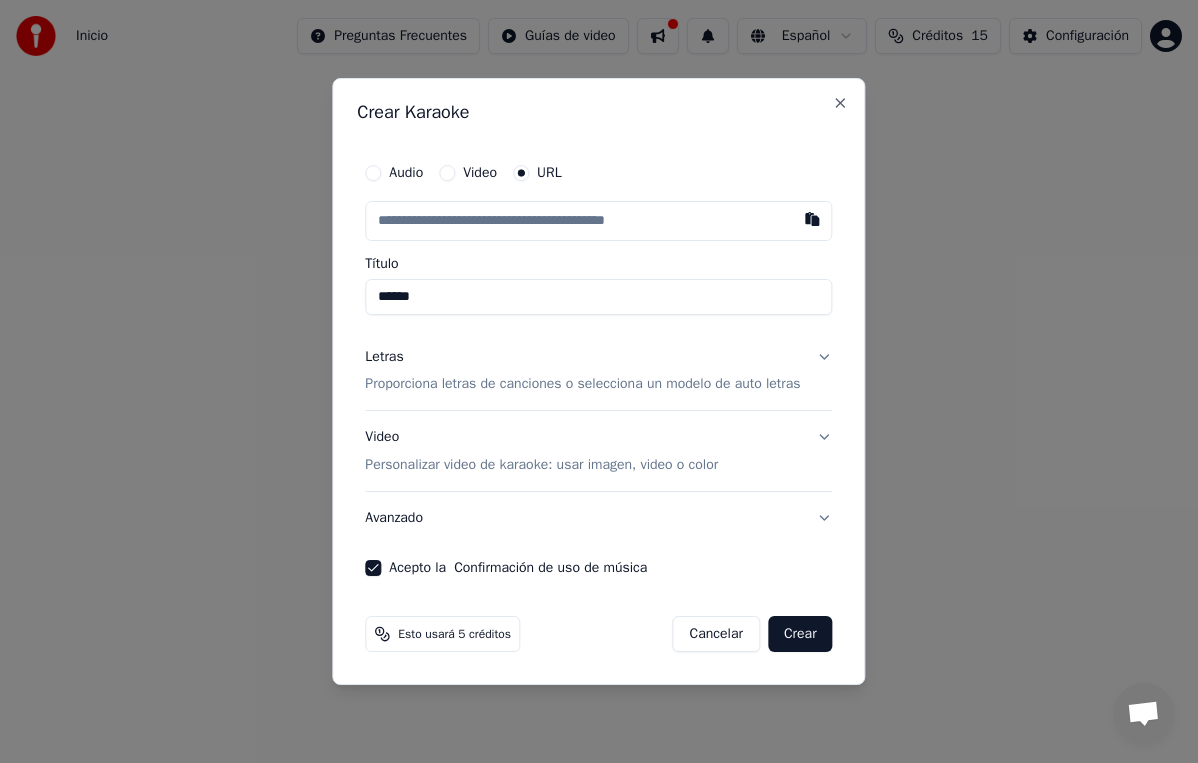type on "******" 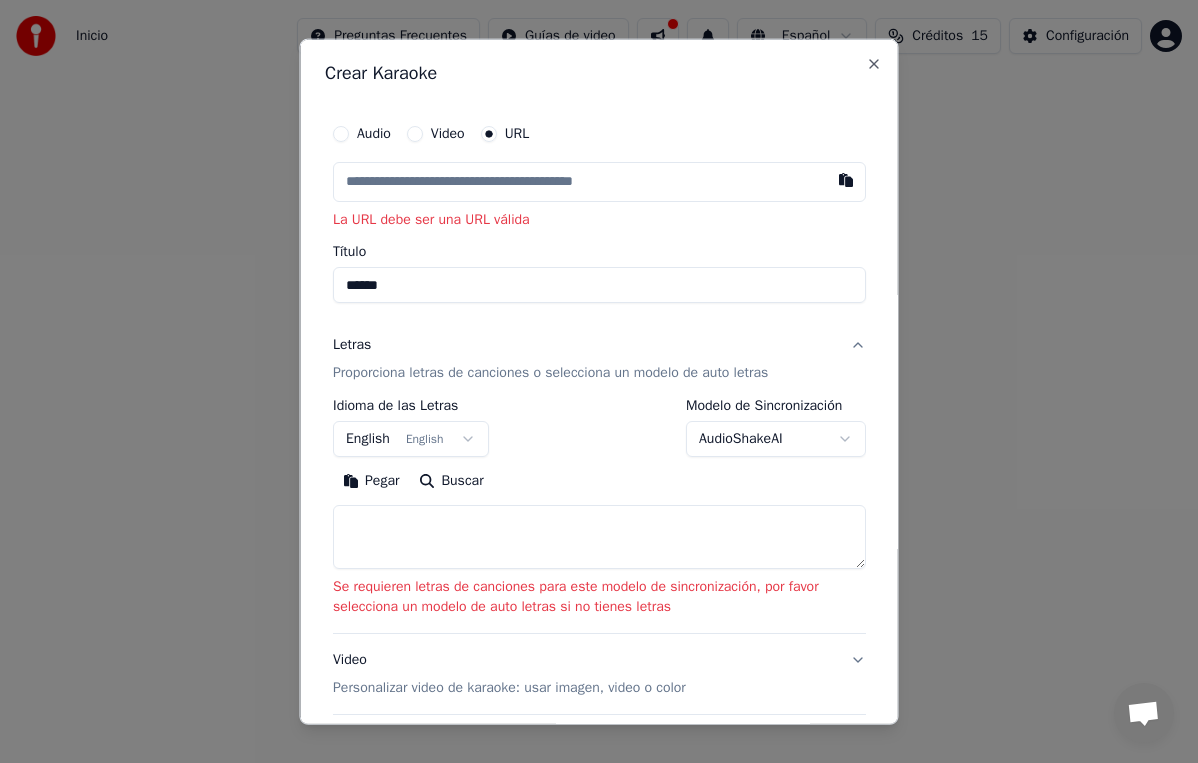 click at bounding box center [599, 181] 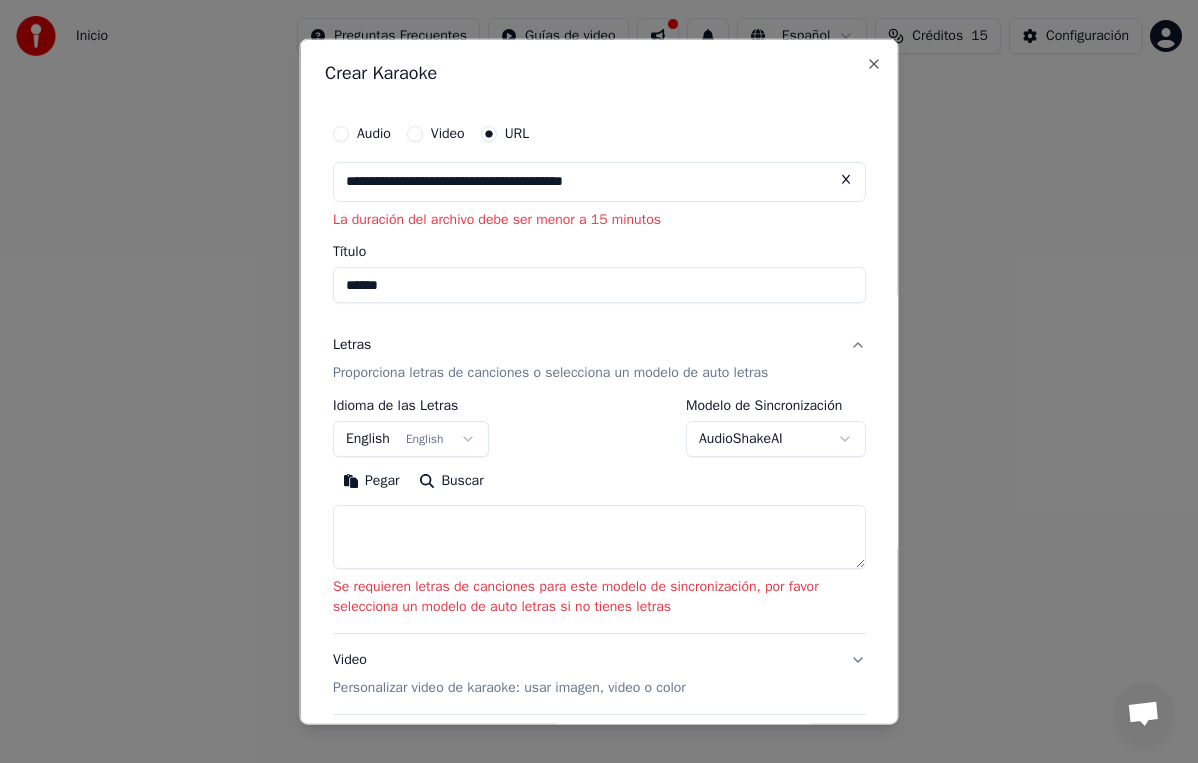 type on "**********" 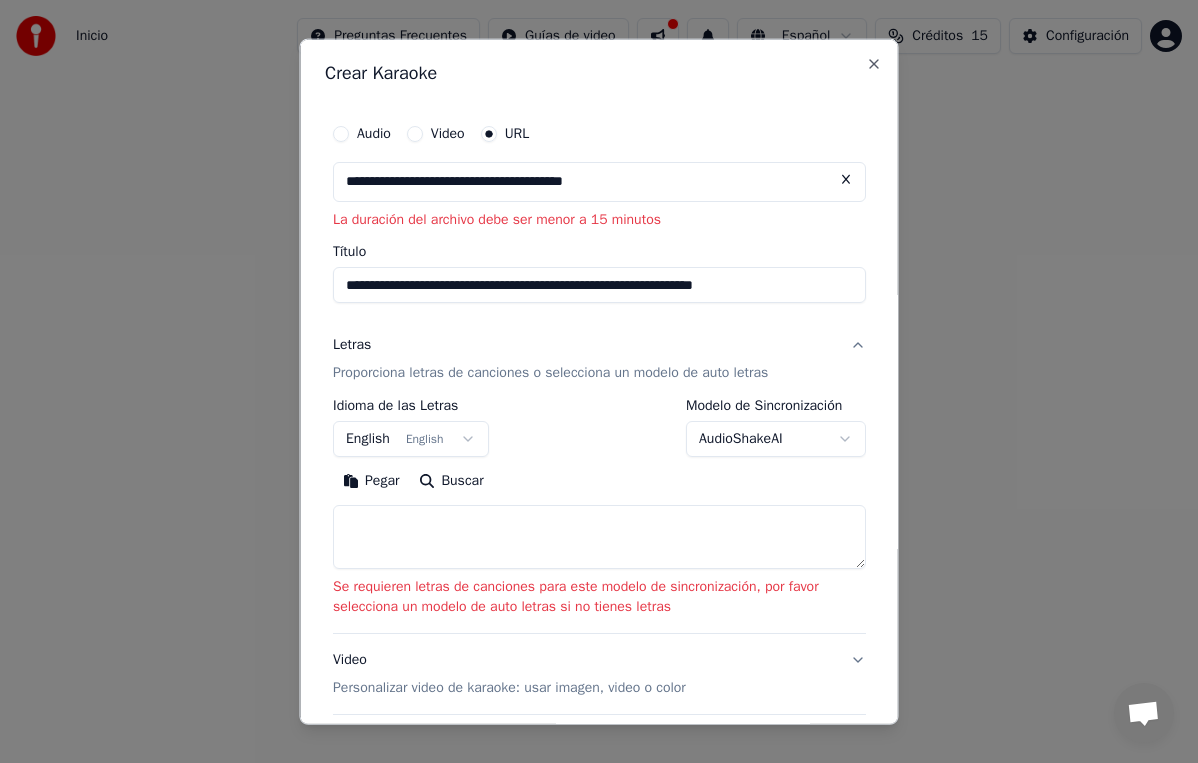 type on "**********" 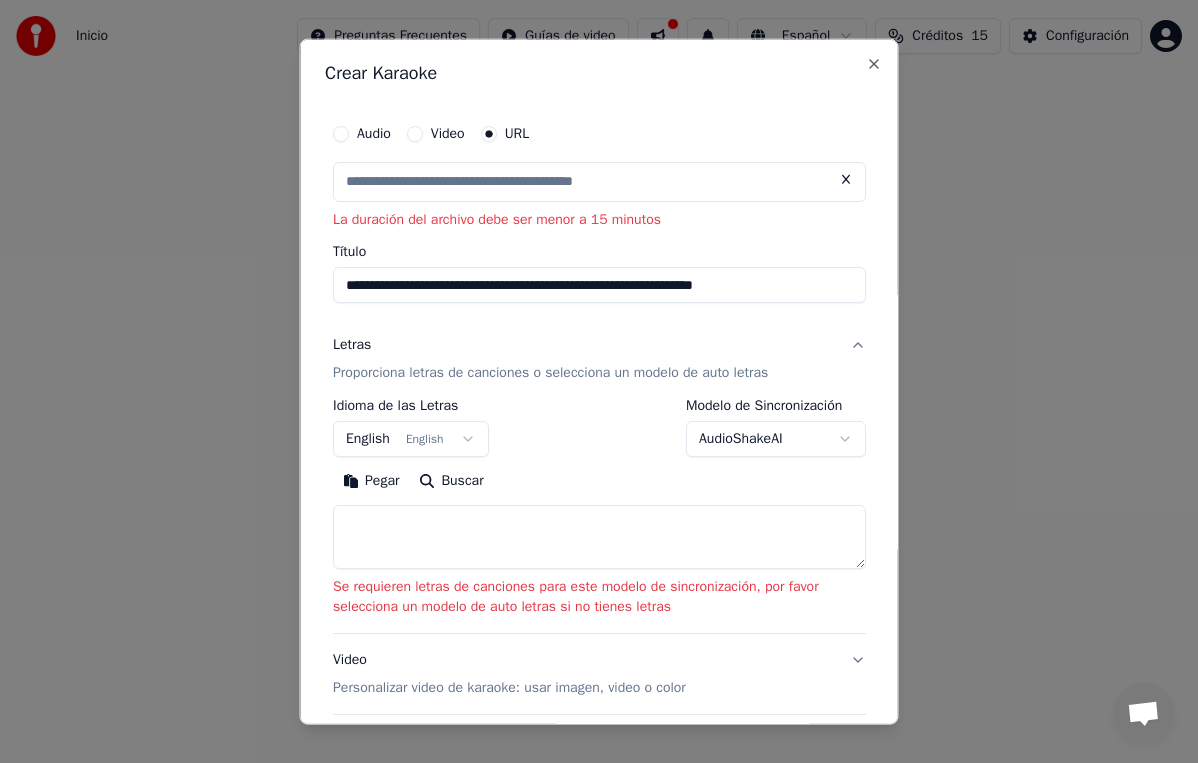 click at bounding box center (599, 181) 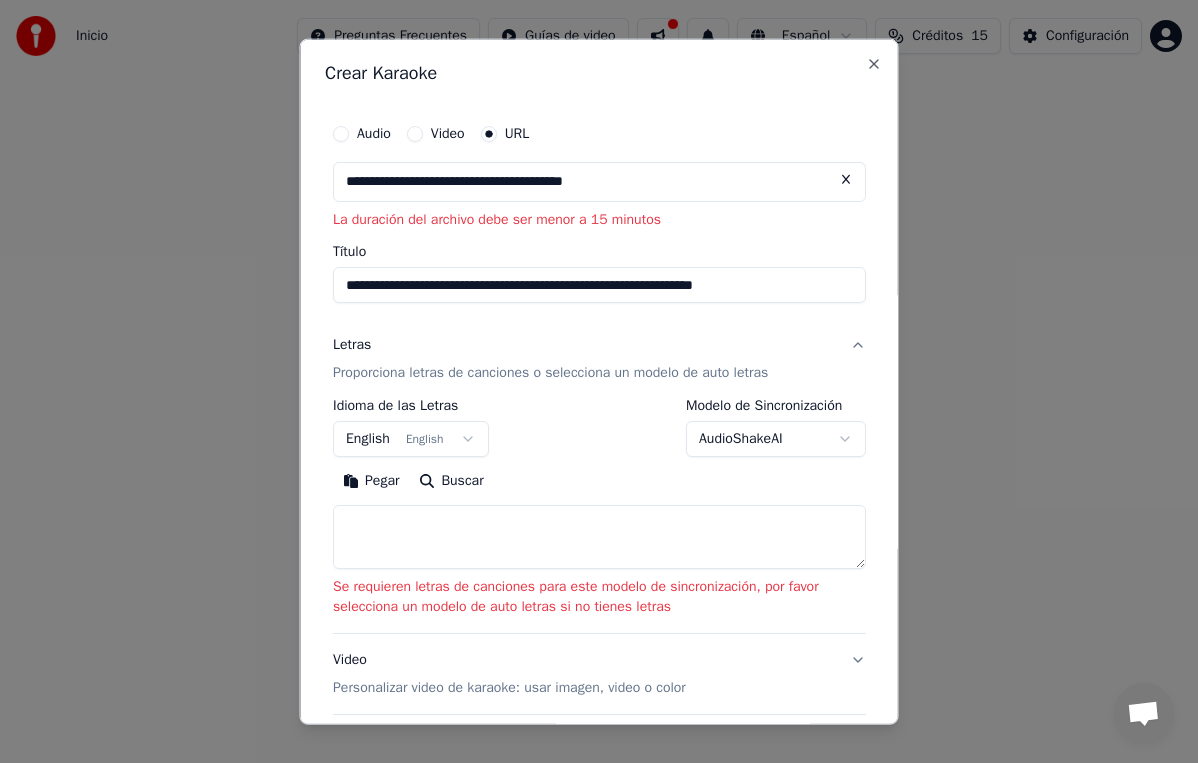 type on "**********" 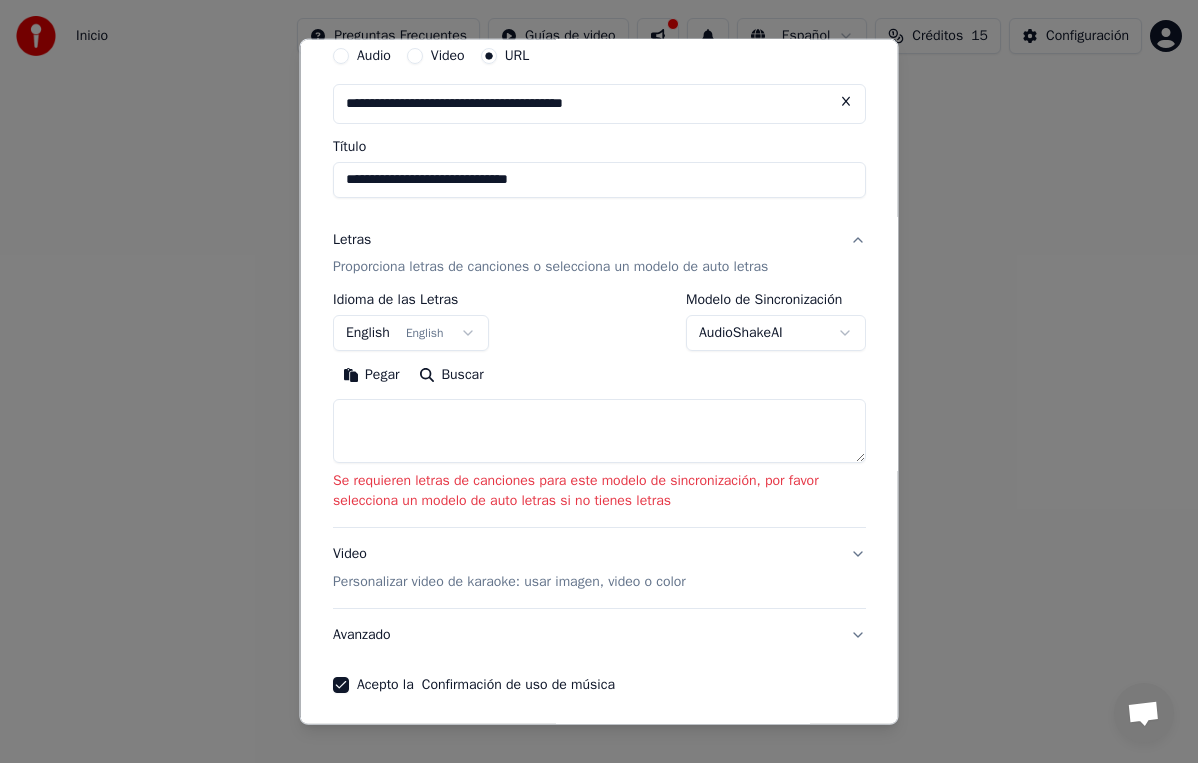 scroll, scrollTop: 155, scrollLeft: 0, axis: vertical 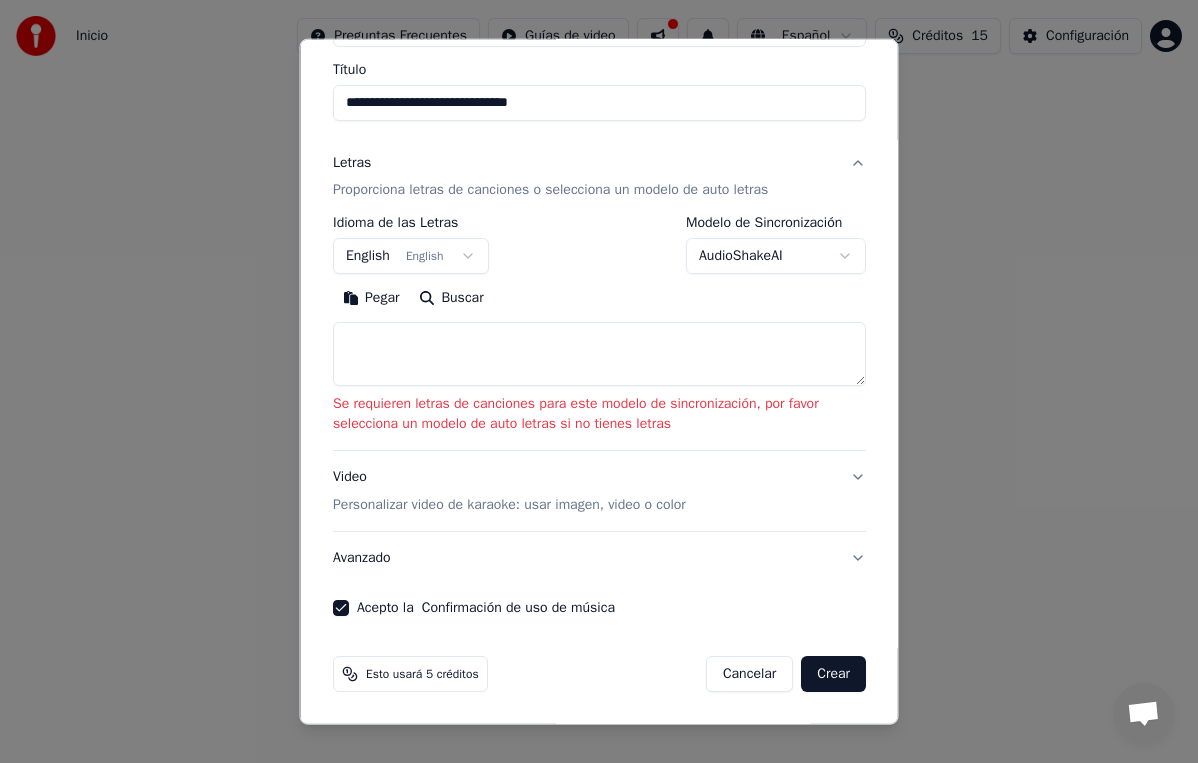 type on "**********" 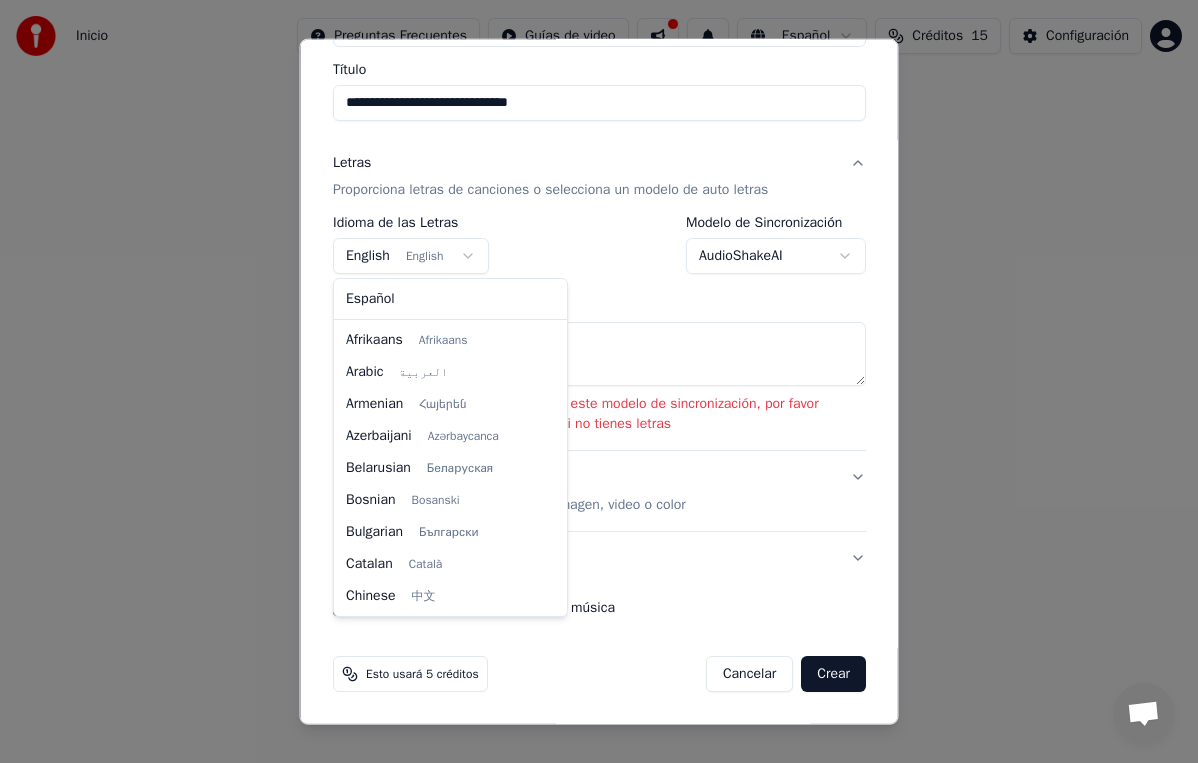 click on "**********" at bounding box center [599, 310] 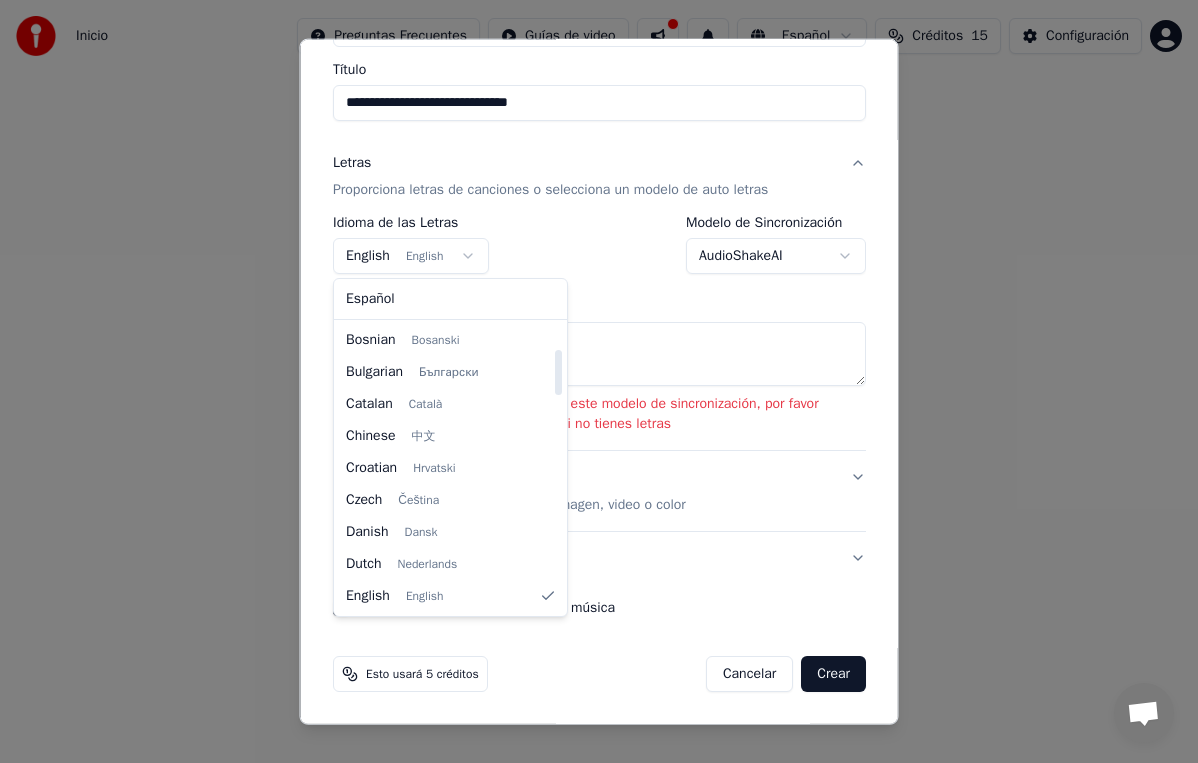 select on "**" 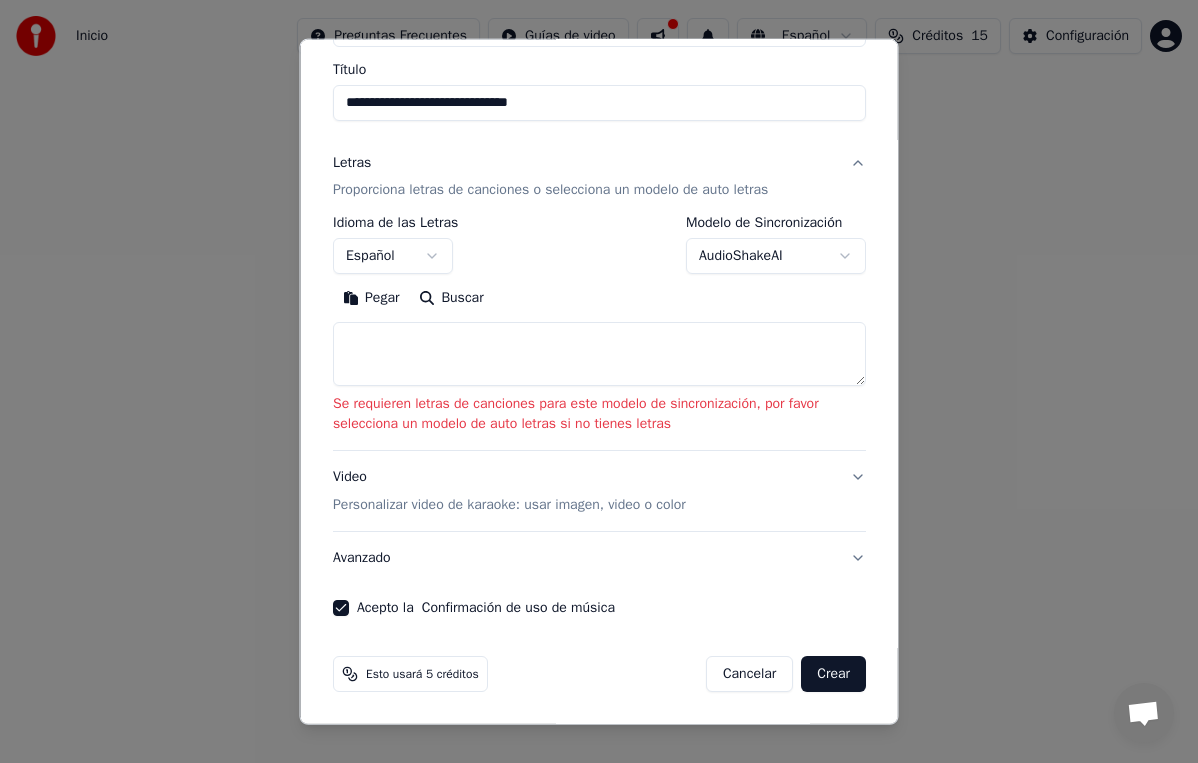 click at bounding box center [599, 354] 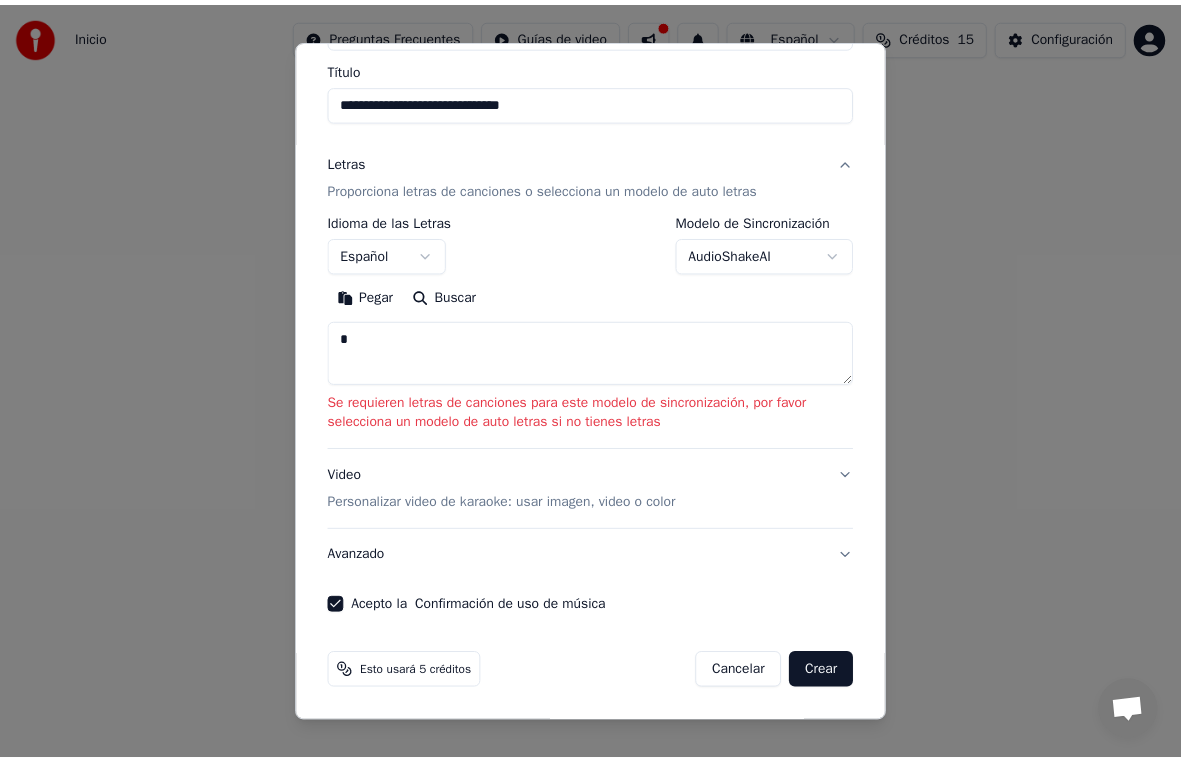 scroll, scrollTop: 107, scrollLeft: 0, axis: vertical 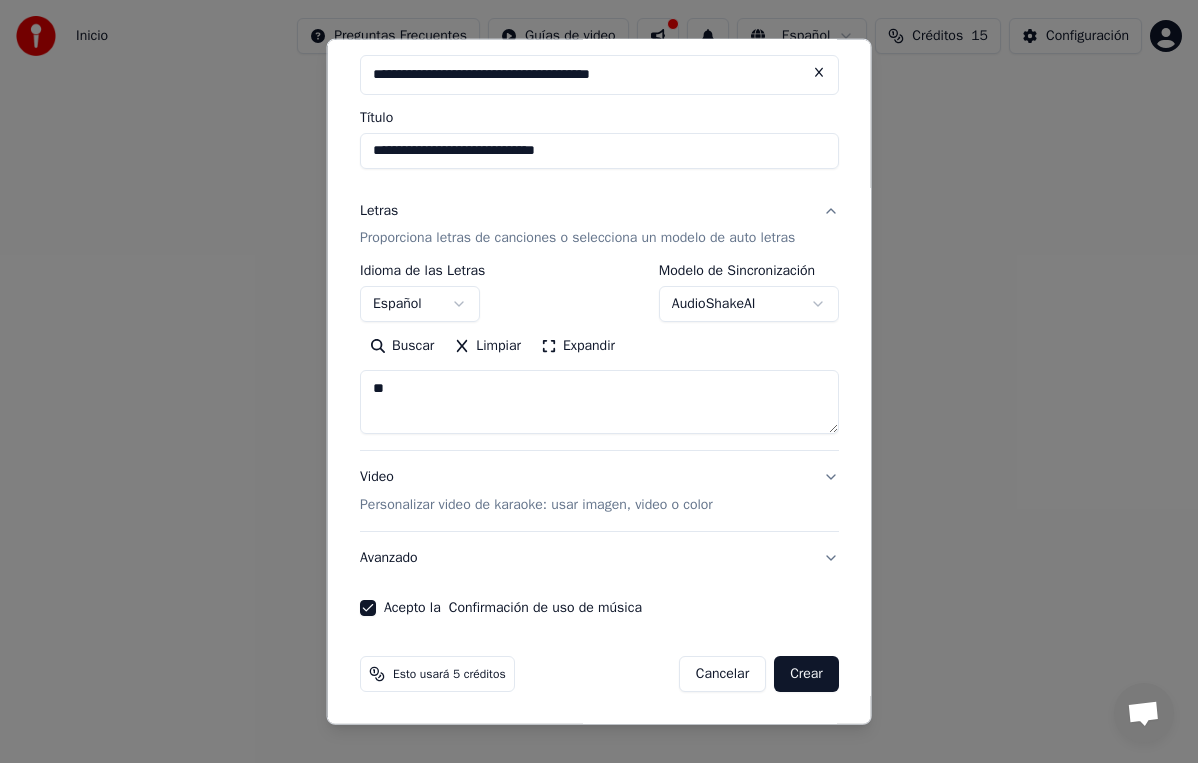 type on "**" 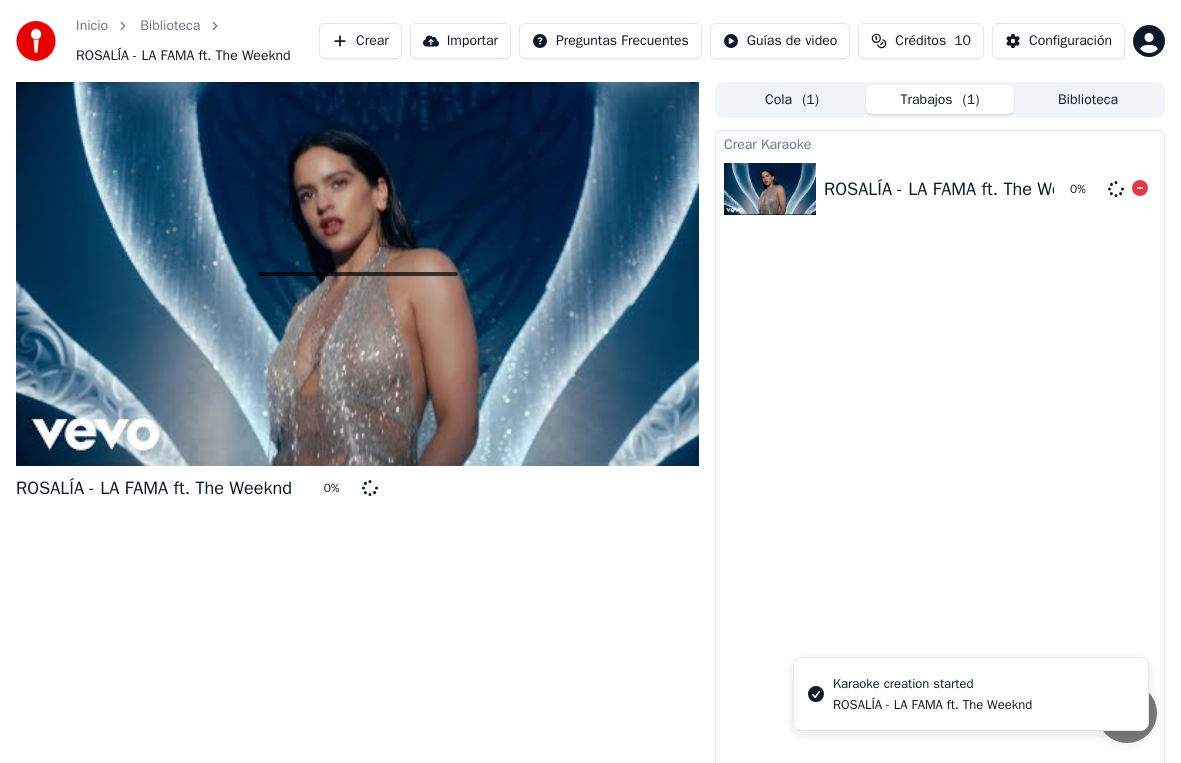 click at bounding box center (770, 189) 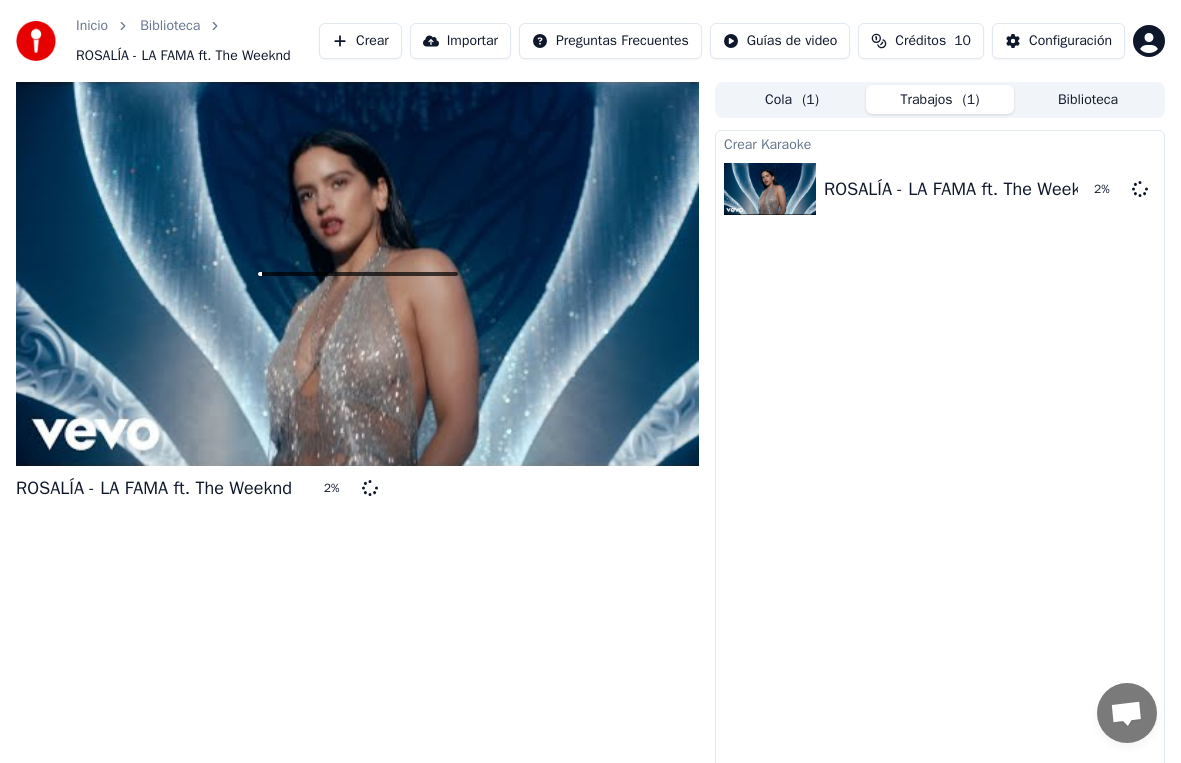 click on "Cola ( 1 )" at bounding box center (792, 99) 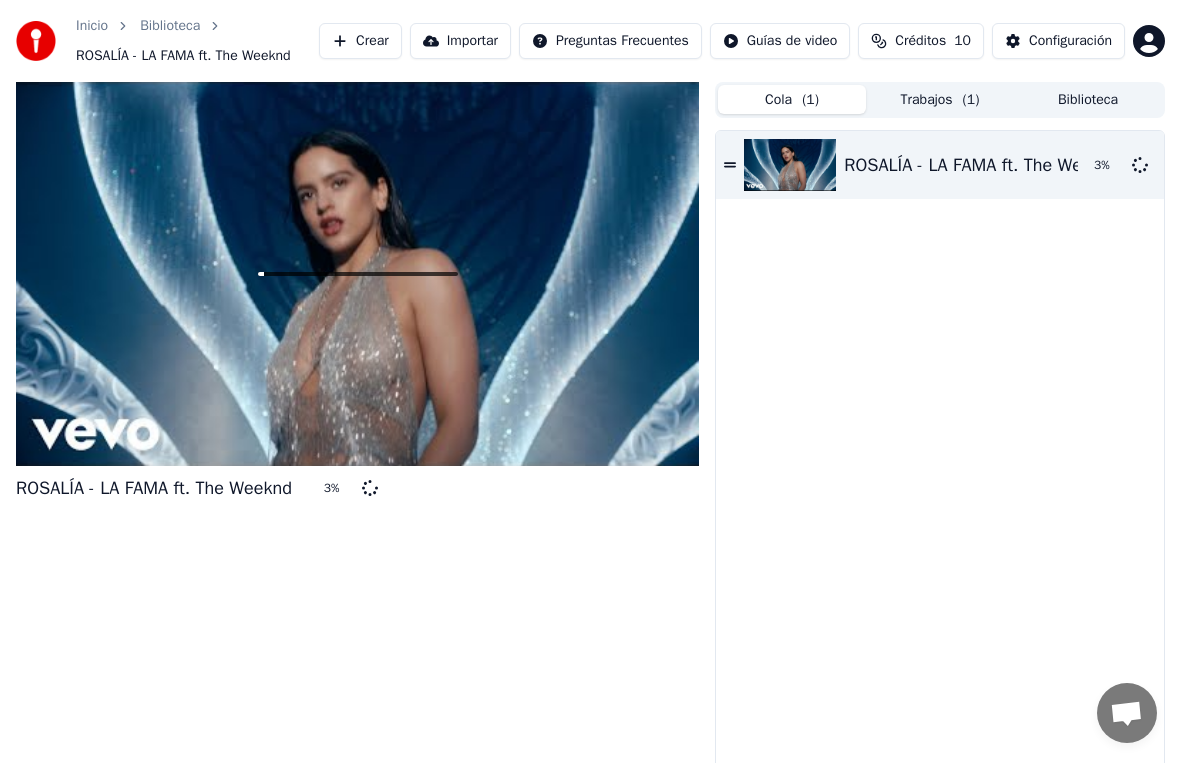 click at bounding box center (357, 274) 